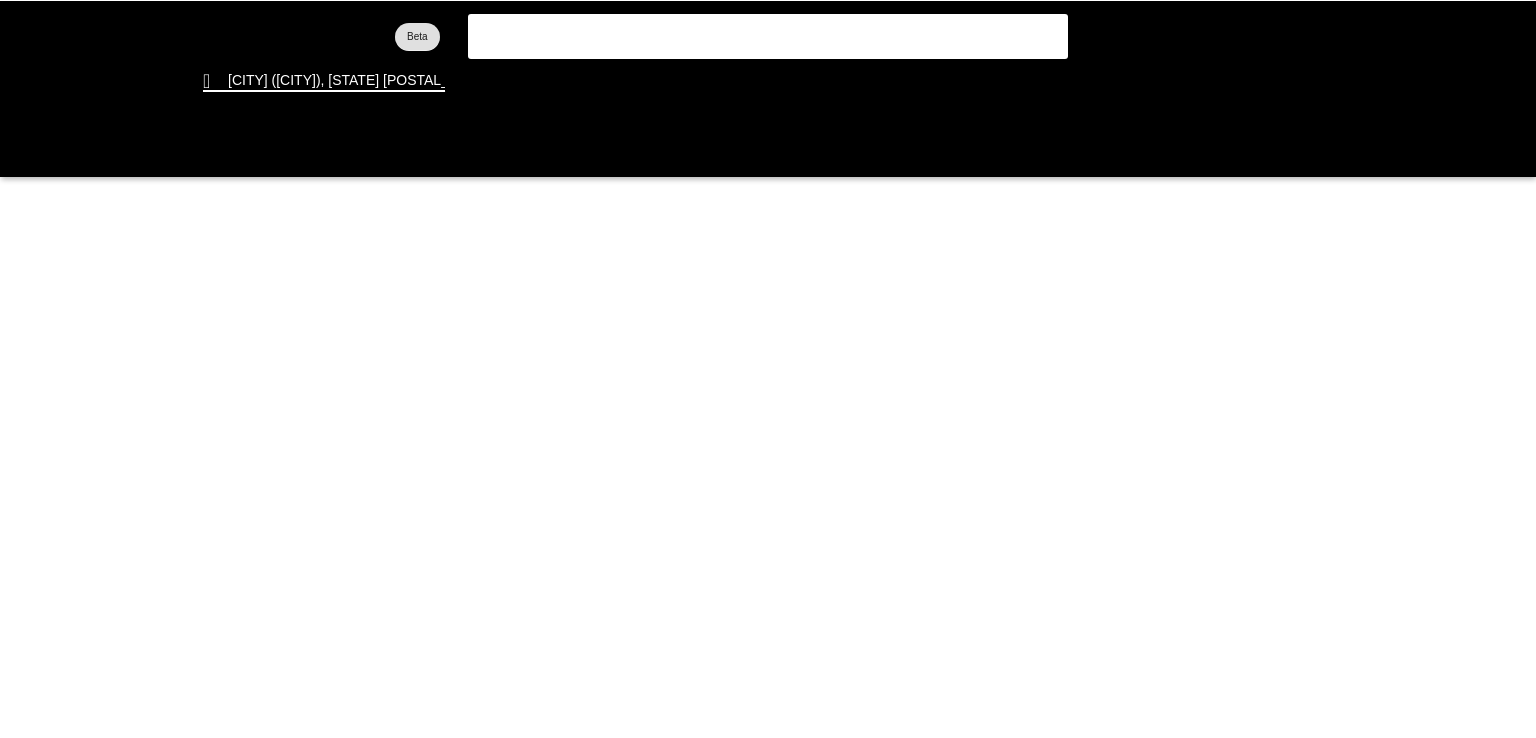 scroll, scrollTop: 0, scrollLeft: 0, axis: both 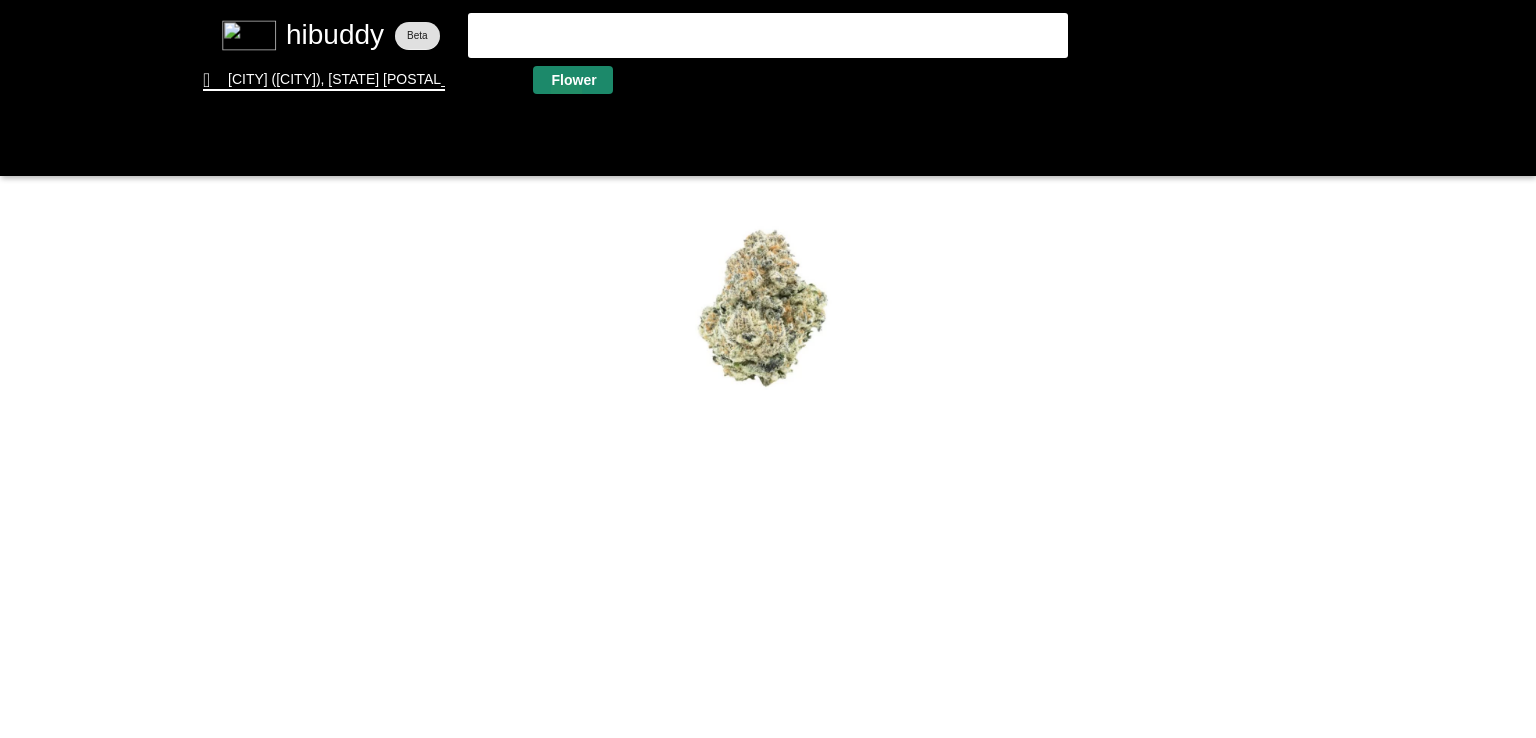 click at bounding box center (768, 369) 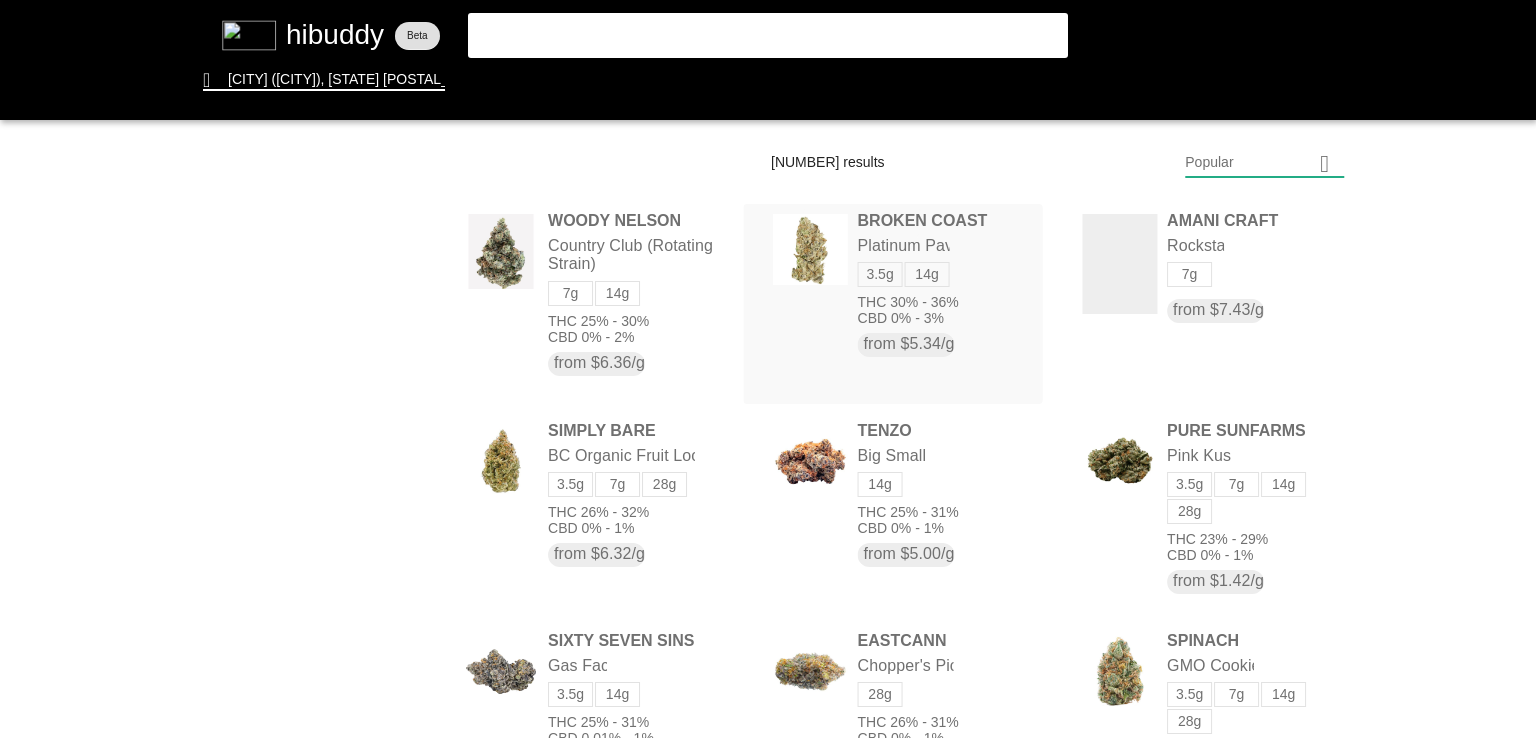 click at bounding box center (768, 369) 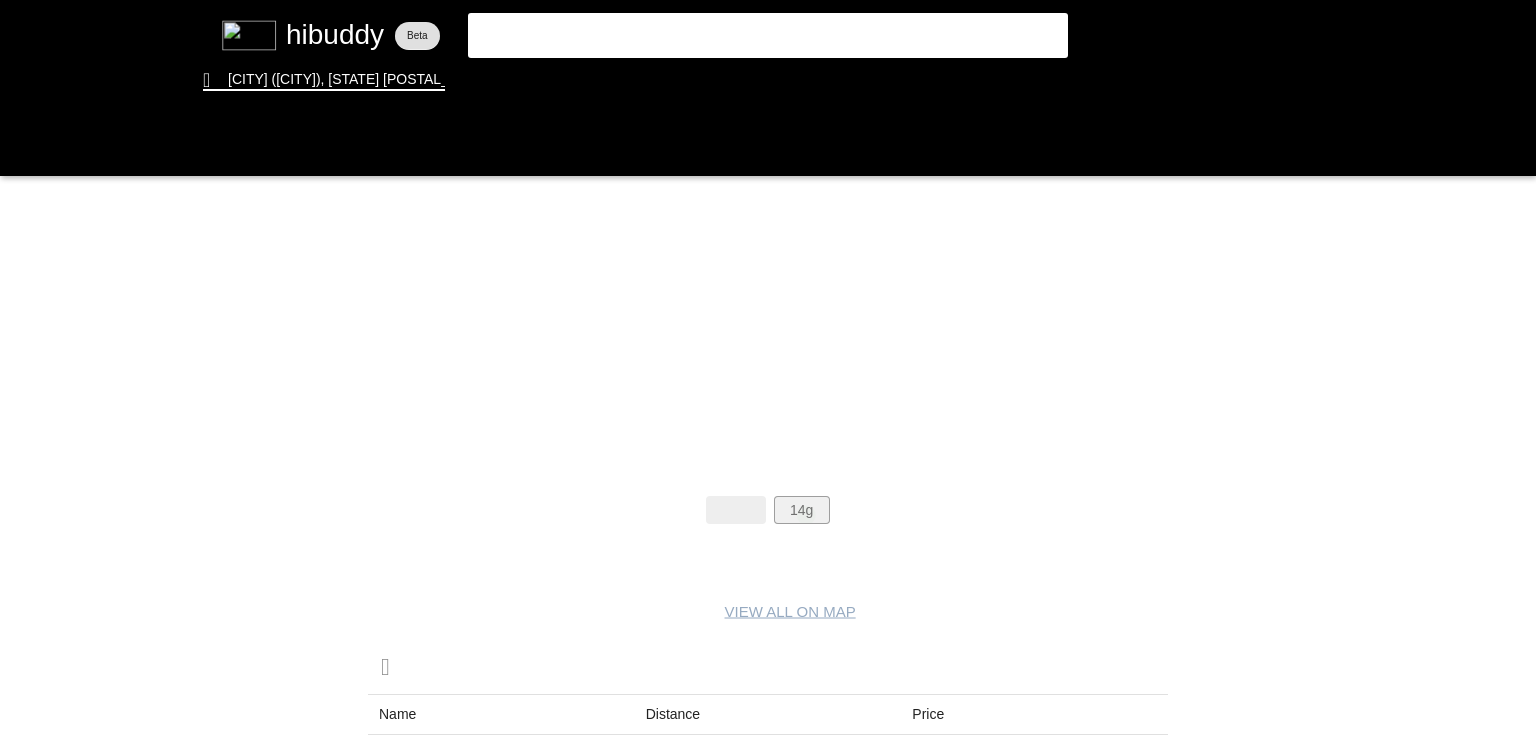 click at bounding box center (768, 369) 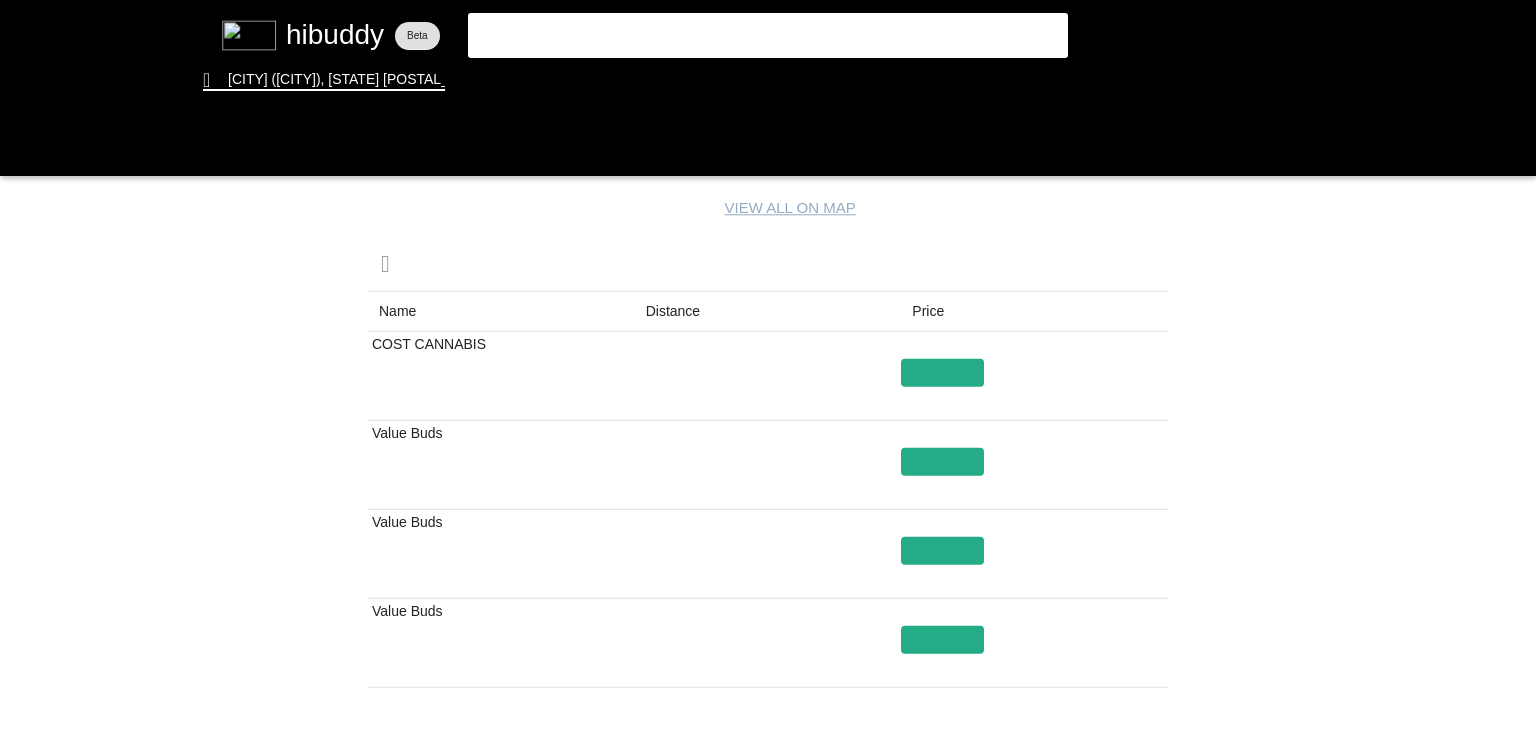 click at bounding box center [768, 369] 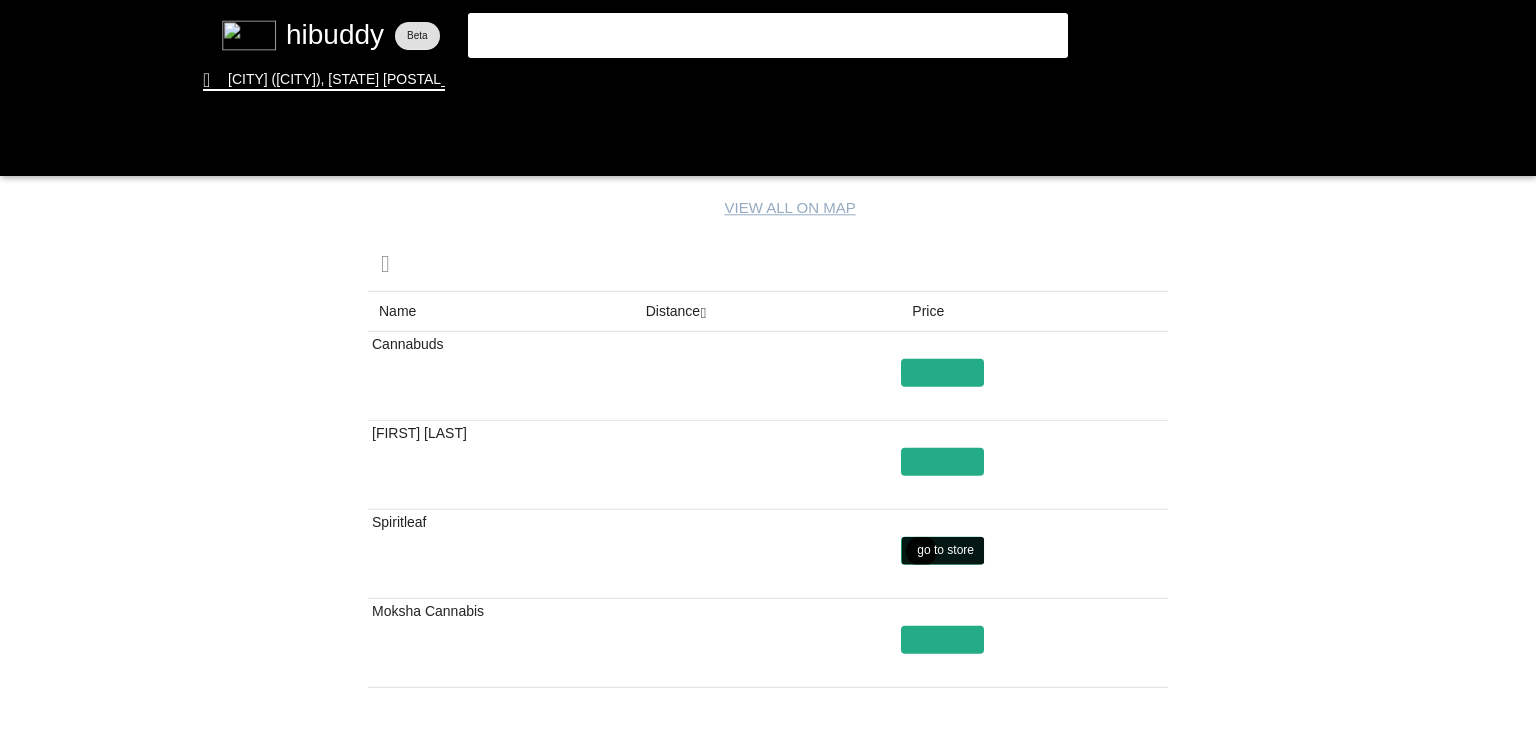 click at bounding box center (768, 369) 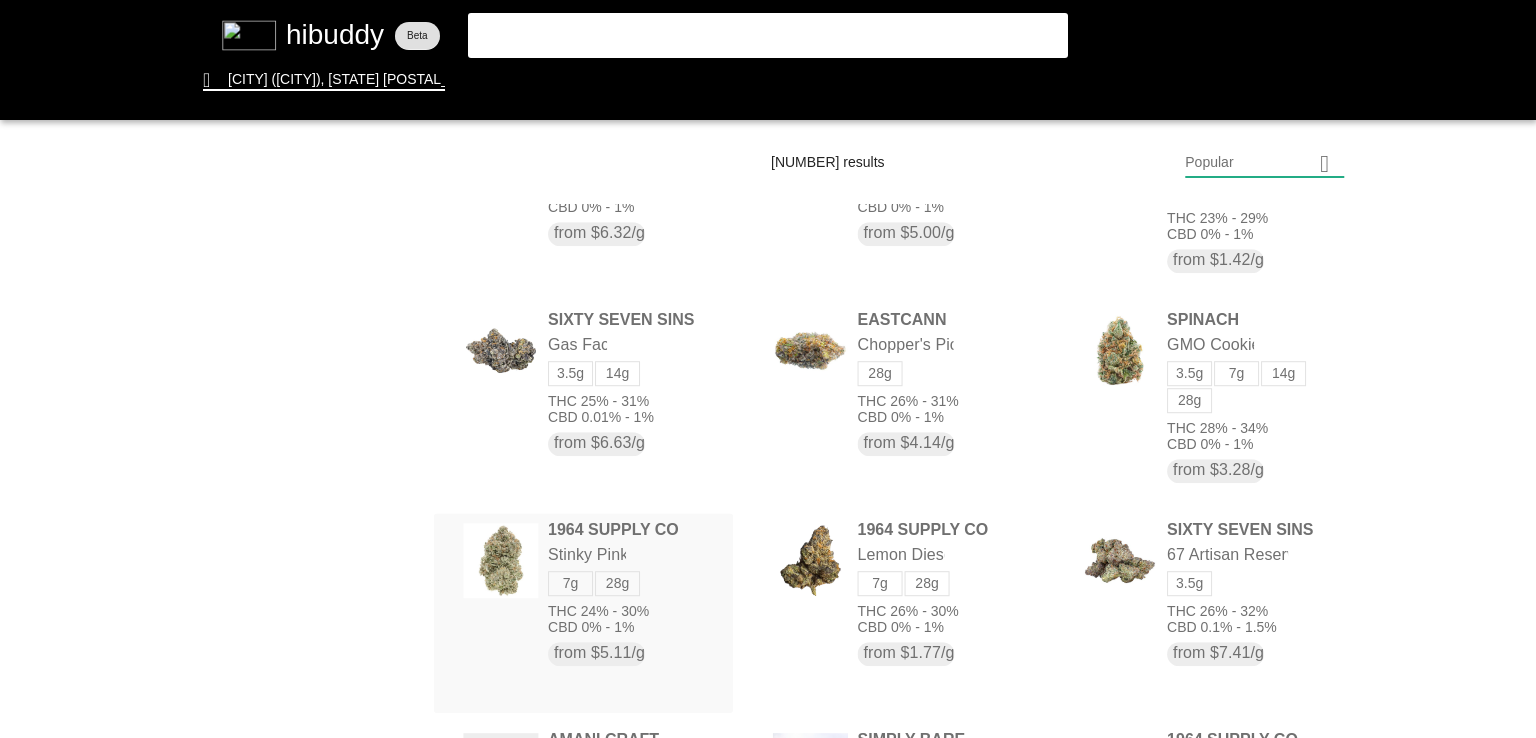 click at bounding box center (768, 369) 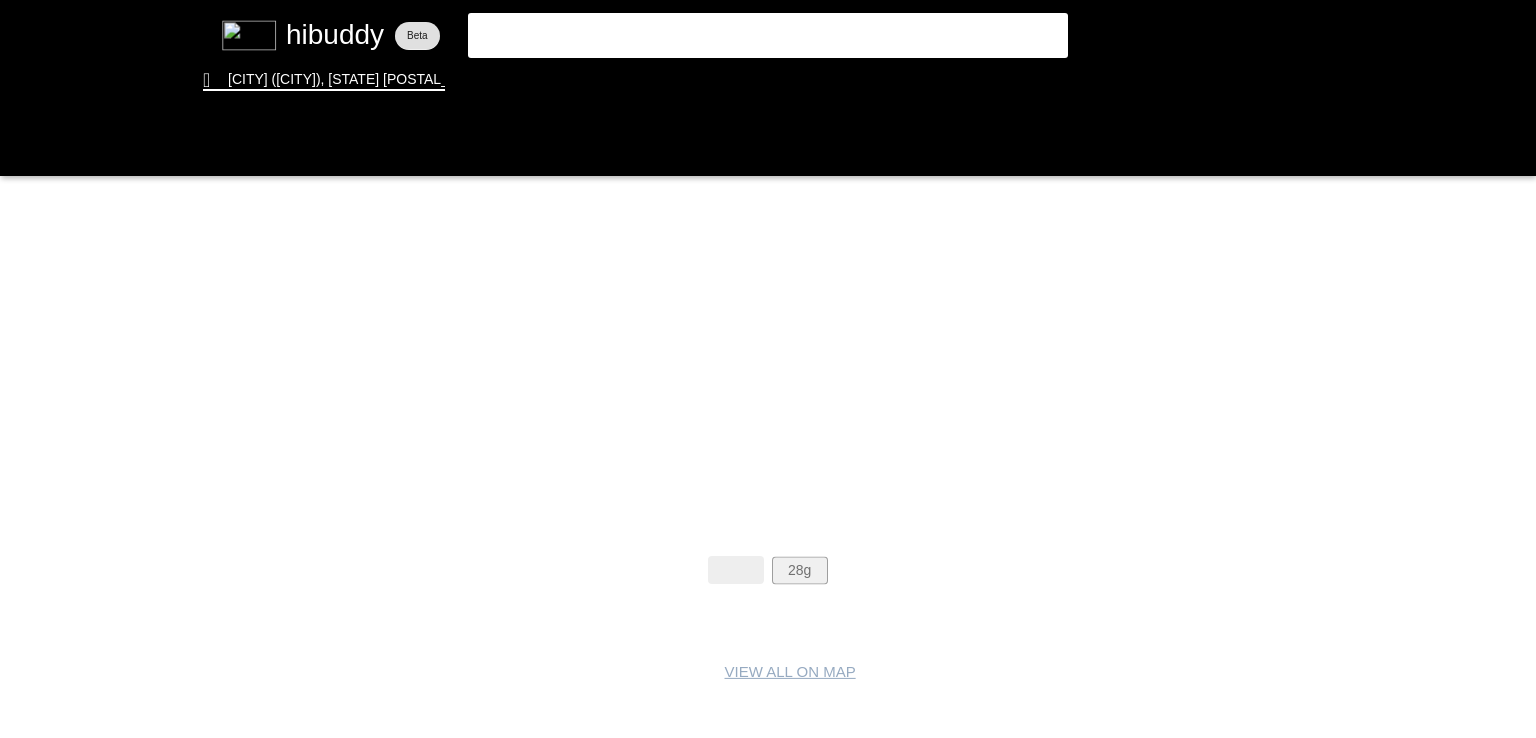 click at bounding box center (768, 369) 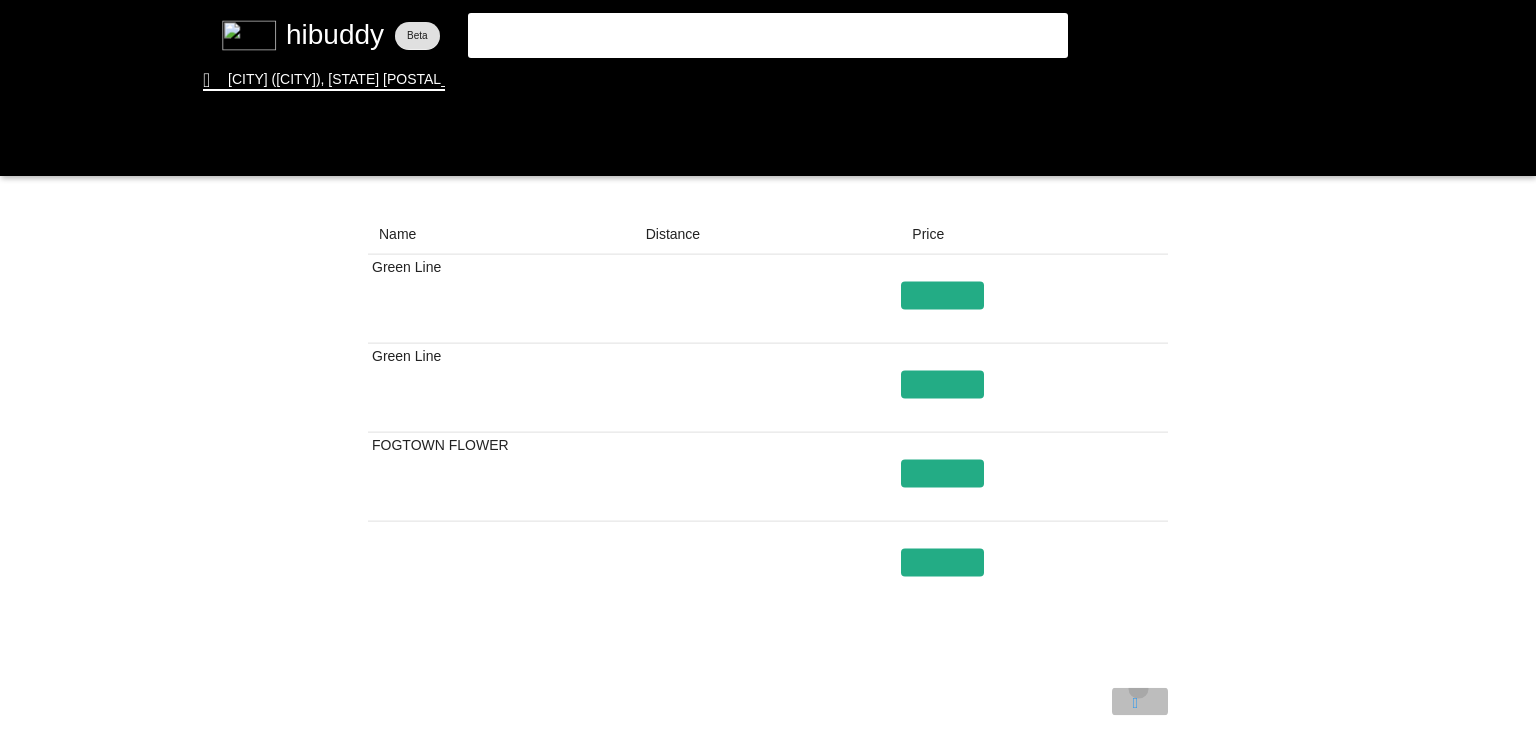 click at bounding box center [768, 369] 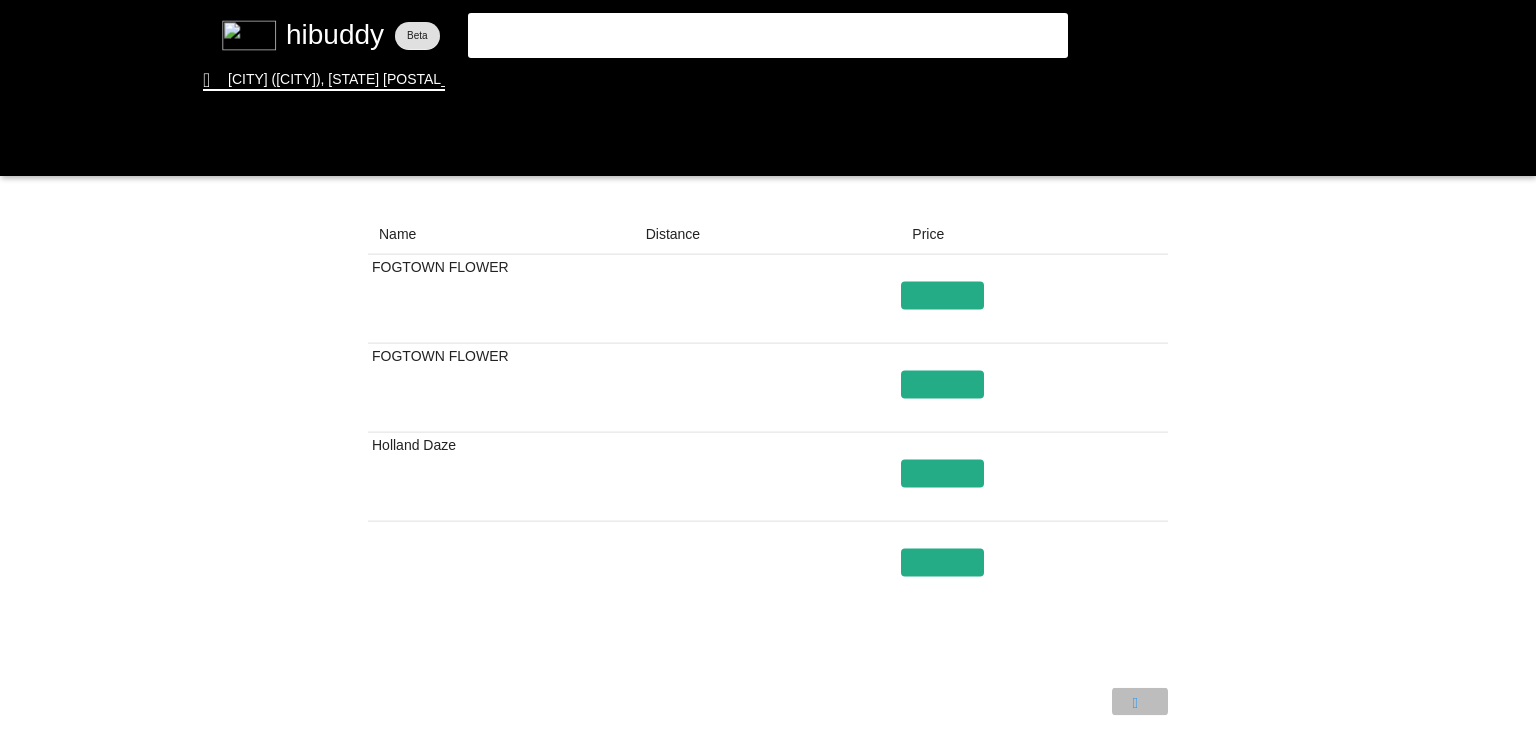 click at bounding box center (768, 369) 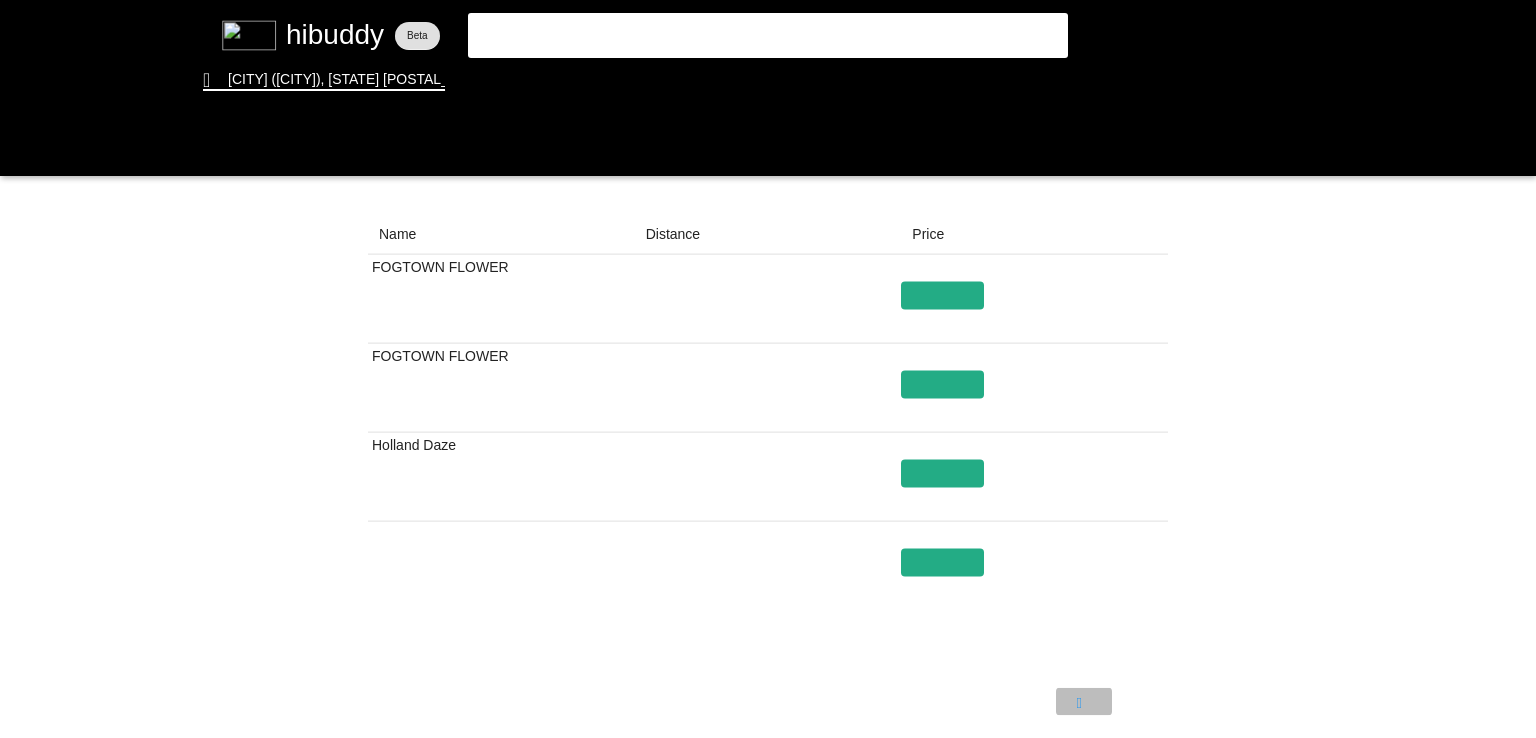 click at bounding box center (768, 369) 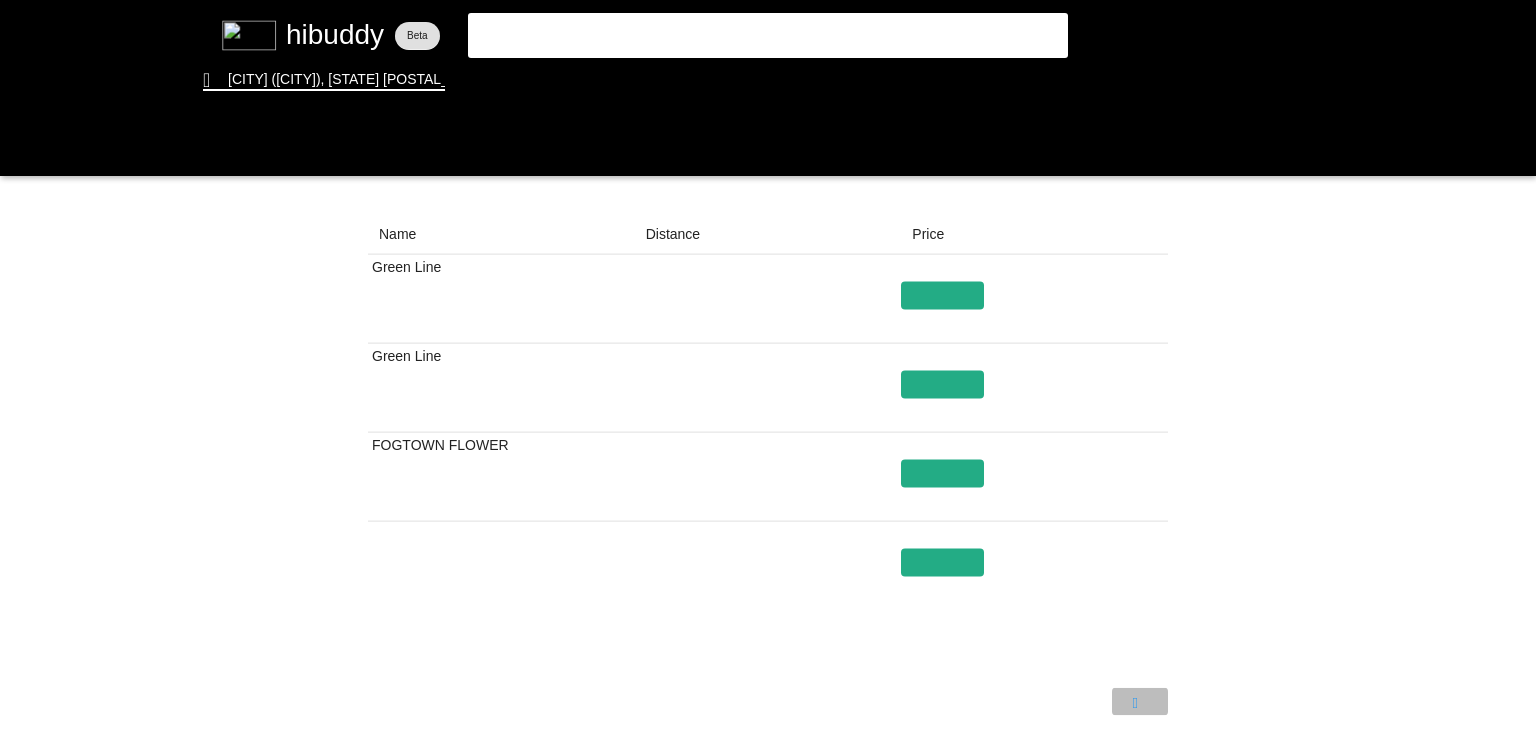 click at bounding box center [768, 369] 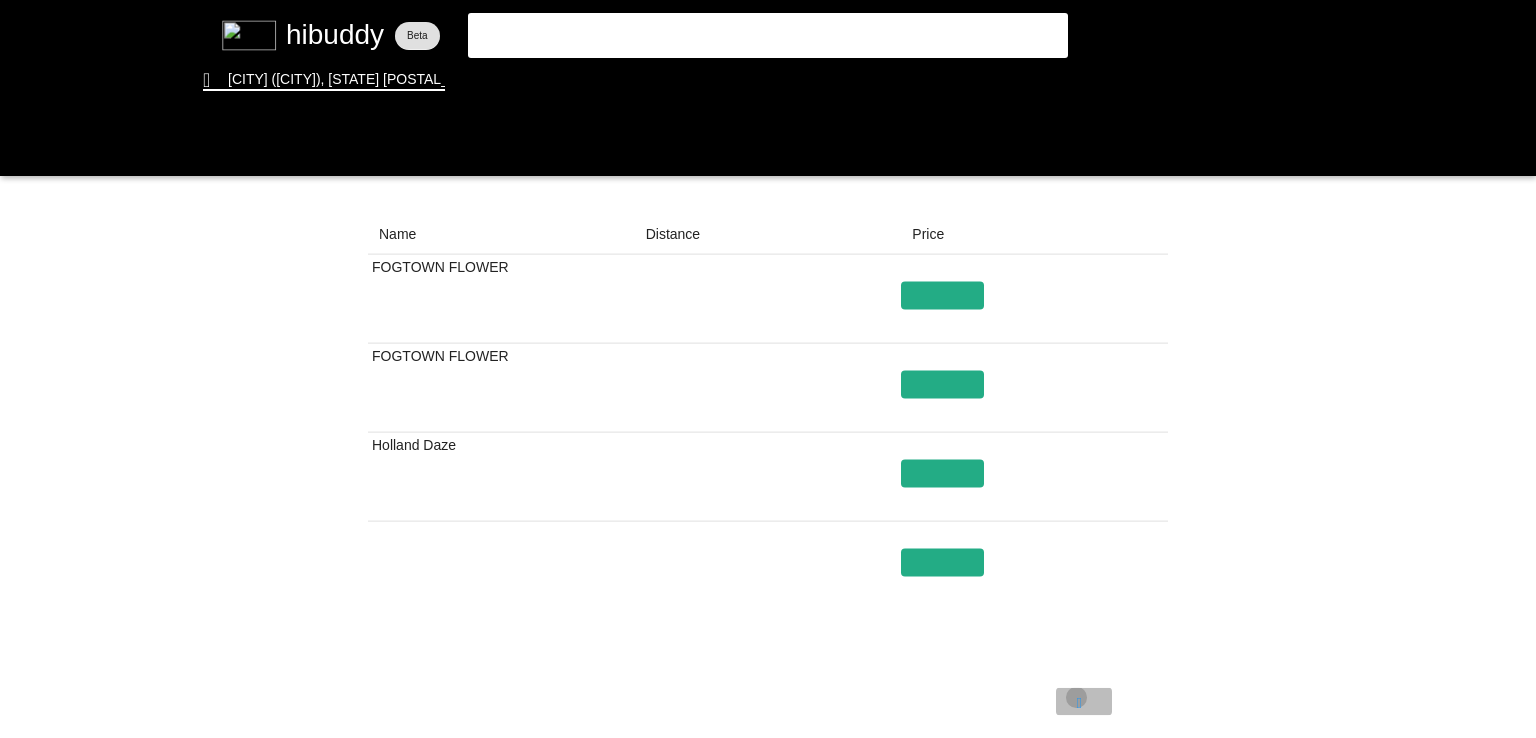 click at bounding box center (768, 369) 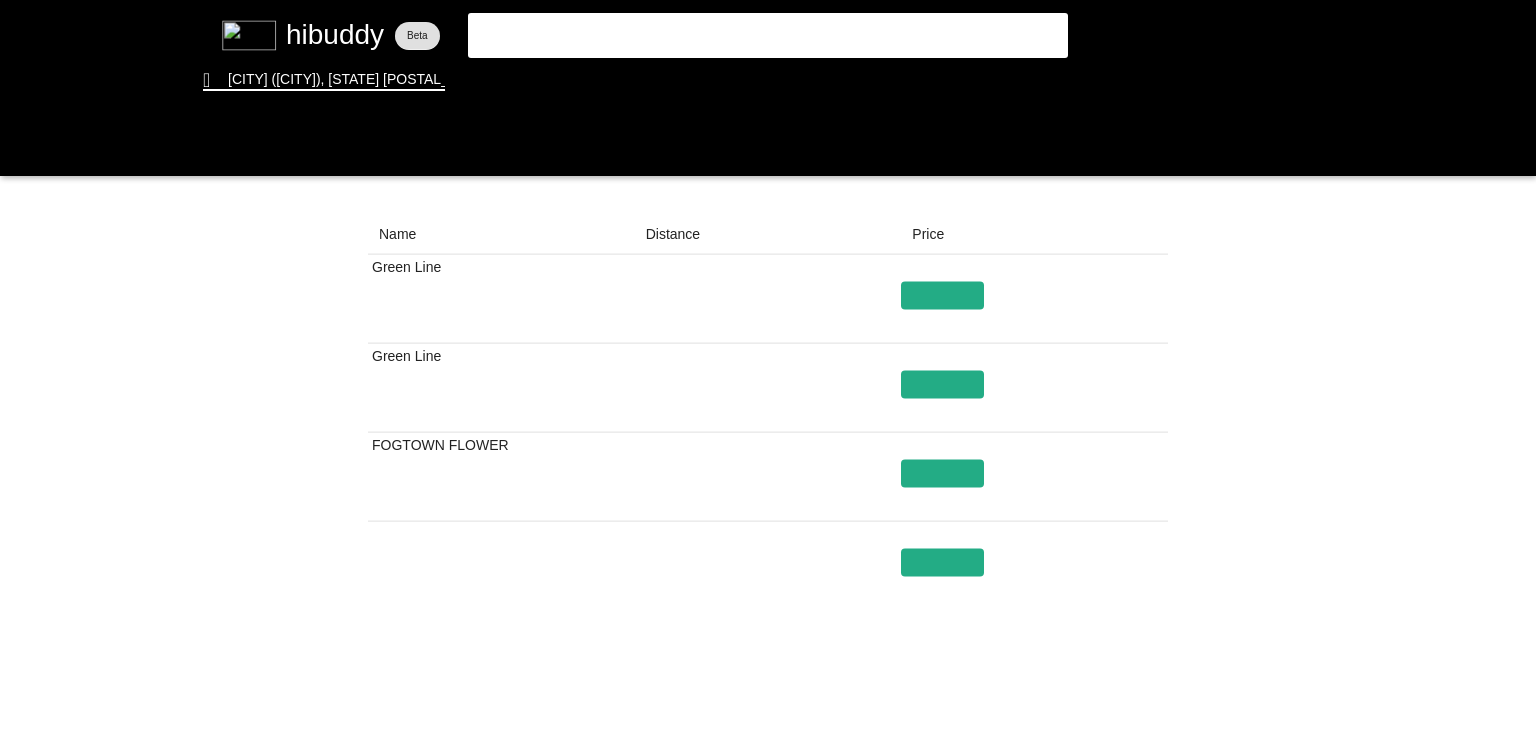 click at bounding box center [768, 369] 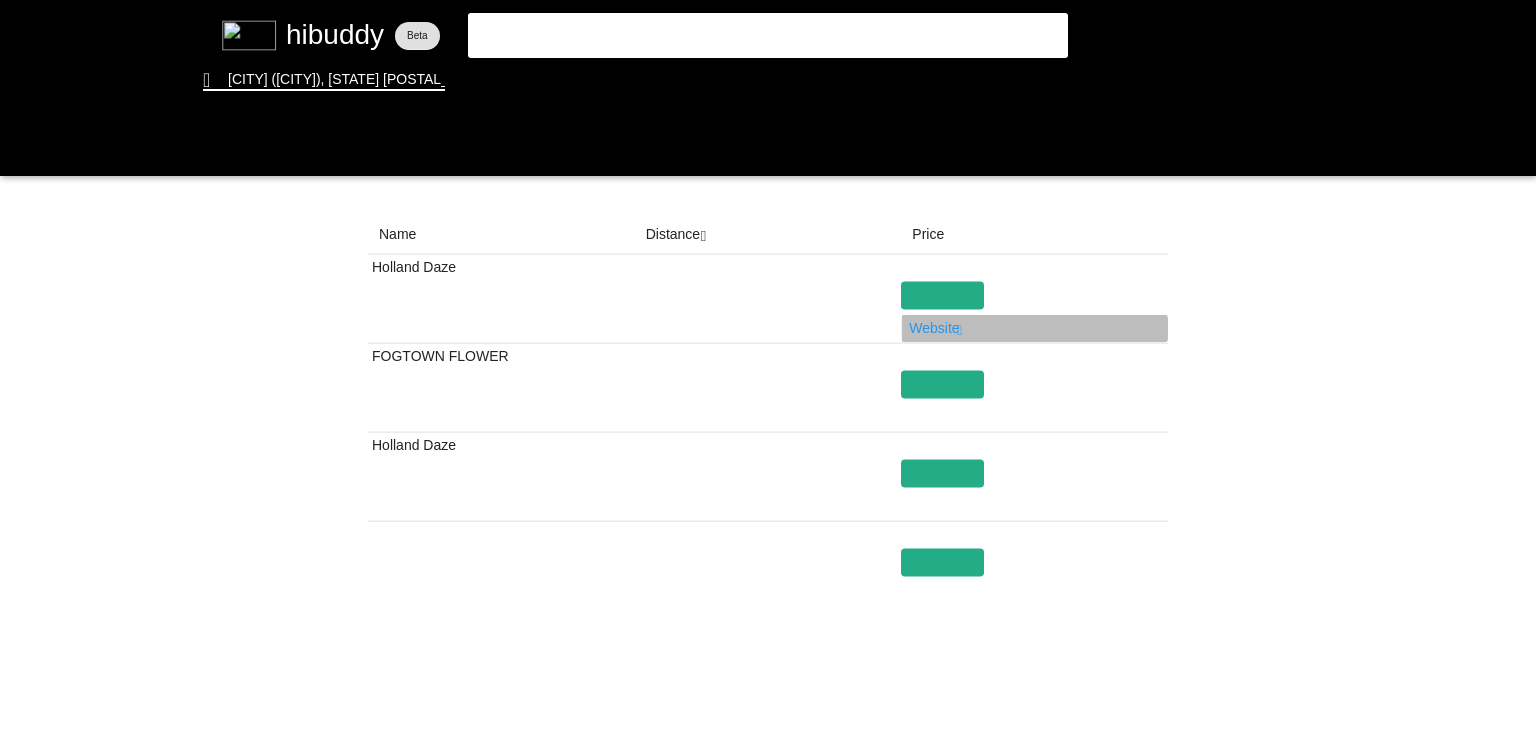 click at bounding box center (768, 369) 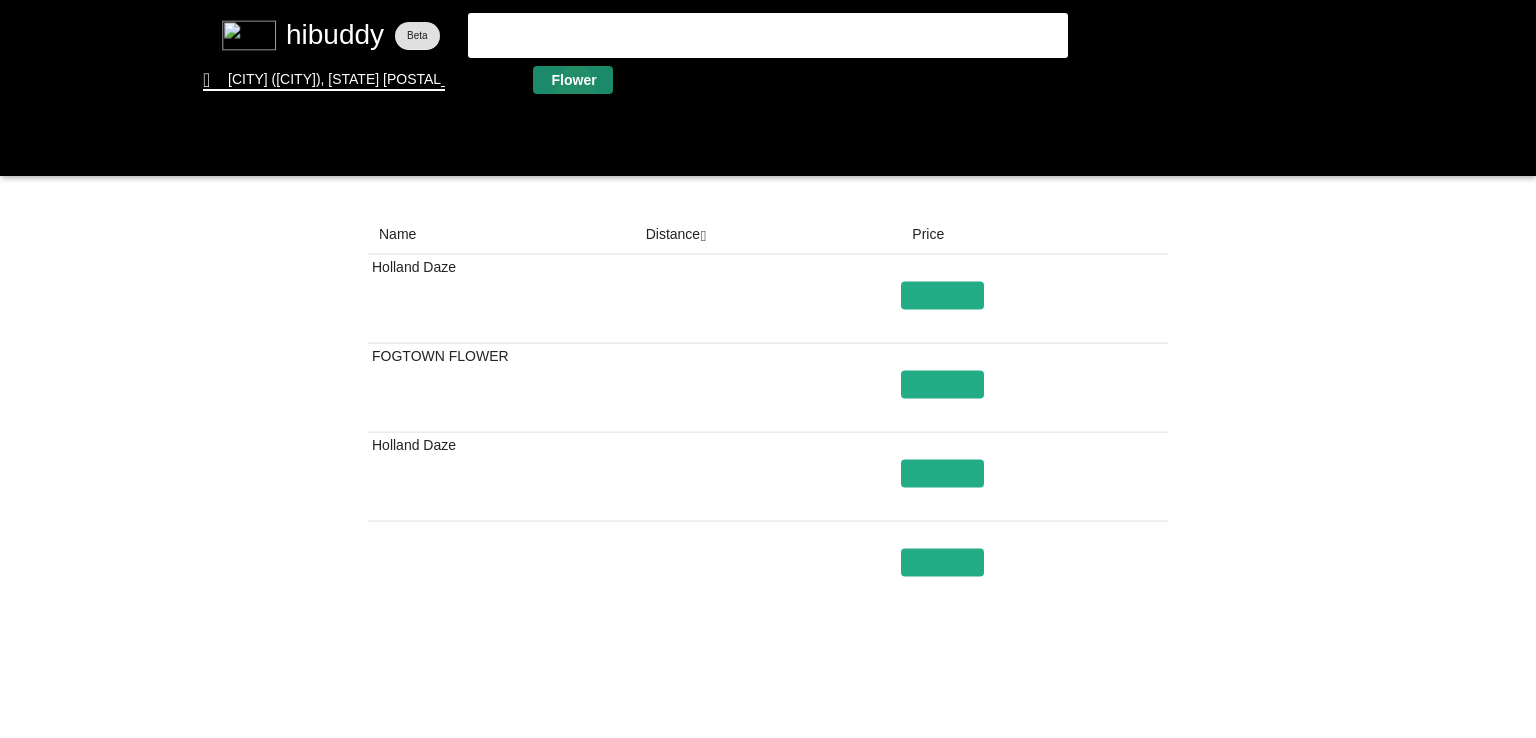 click at bounding box center [768, 369] 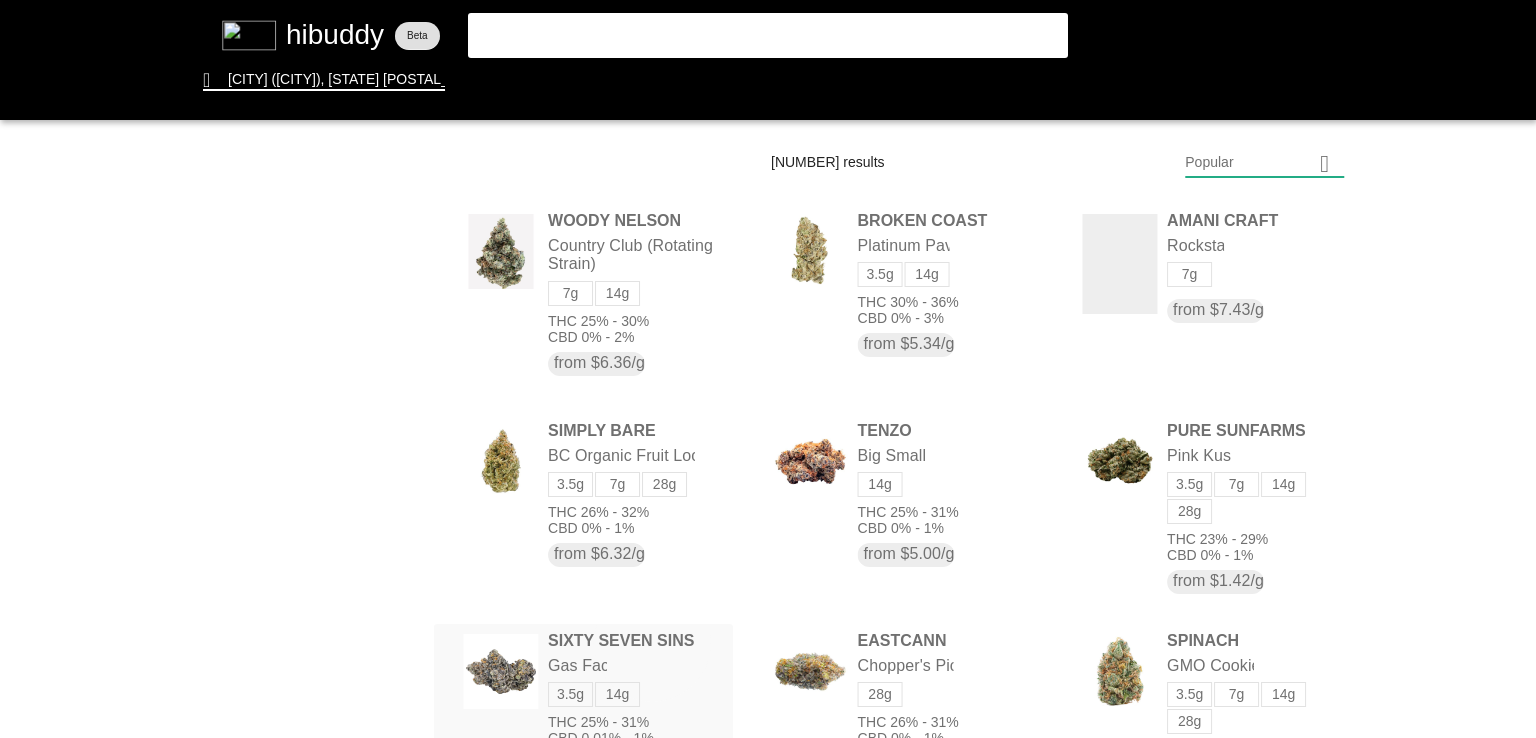 click at bounding box center [768, 369] 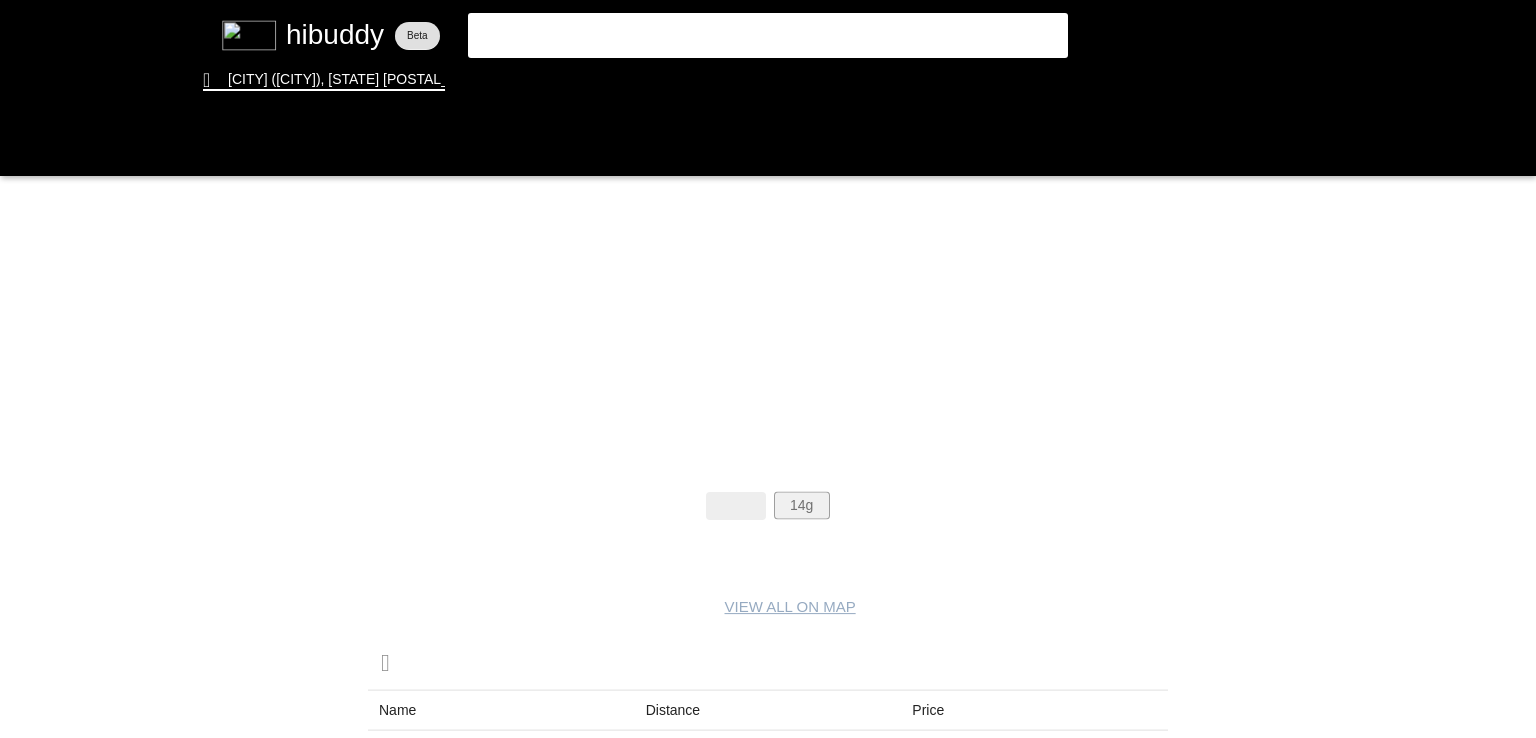 click at bounding box center (768, 369) 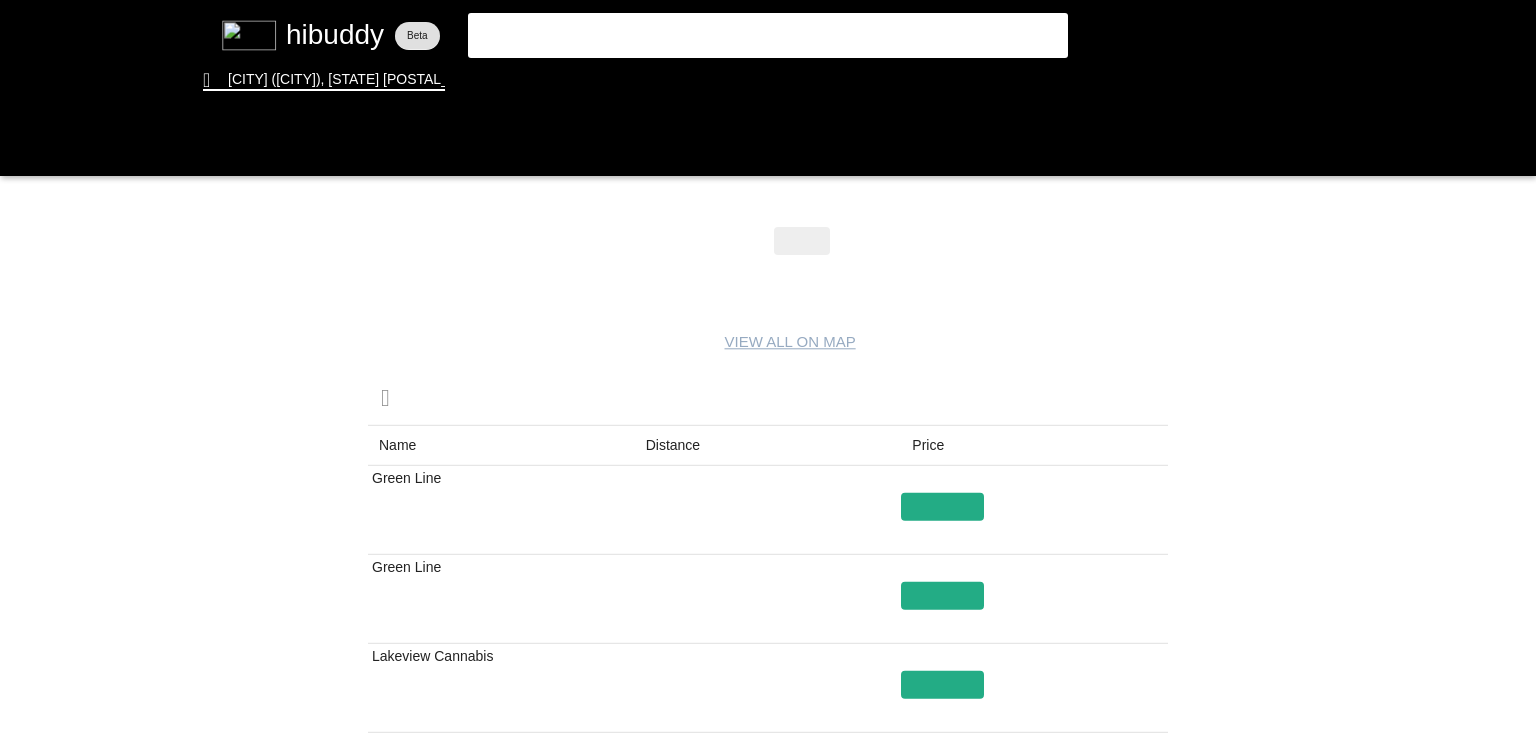 click at bounding box center (768, 369) 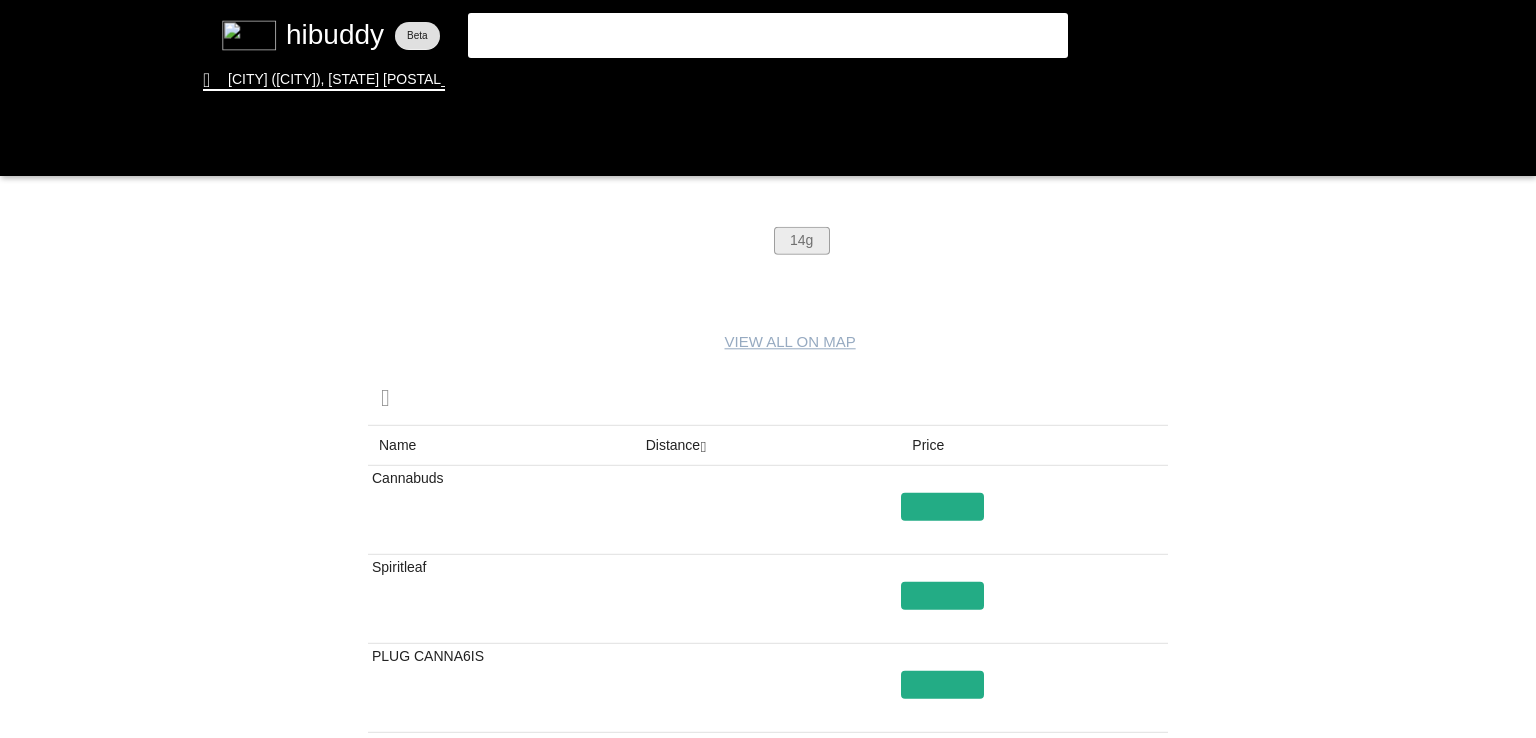 click at bounding box center [768, 369] 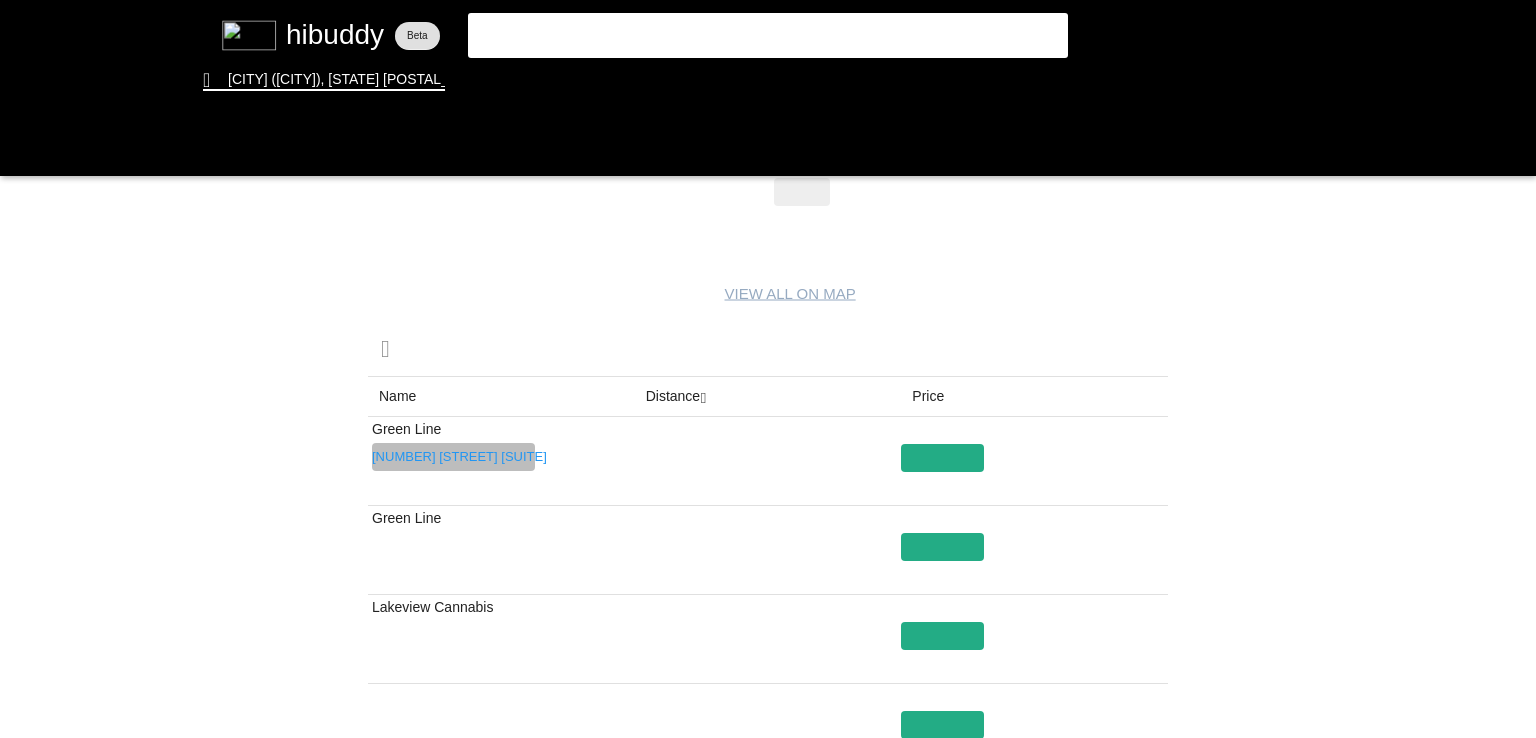 click at bounding box center [768, 369] 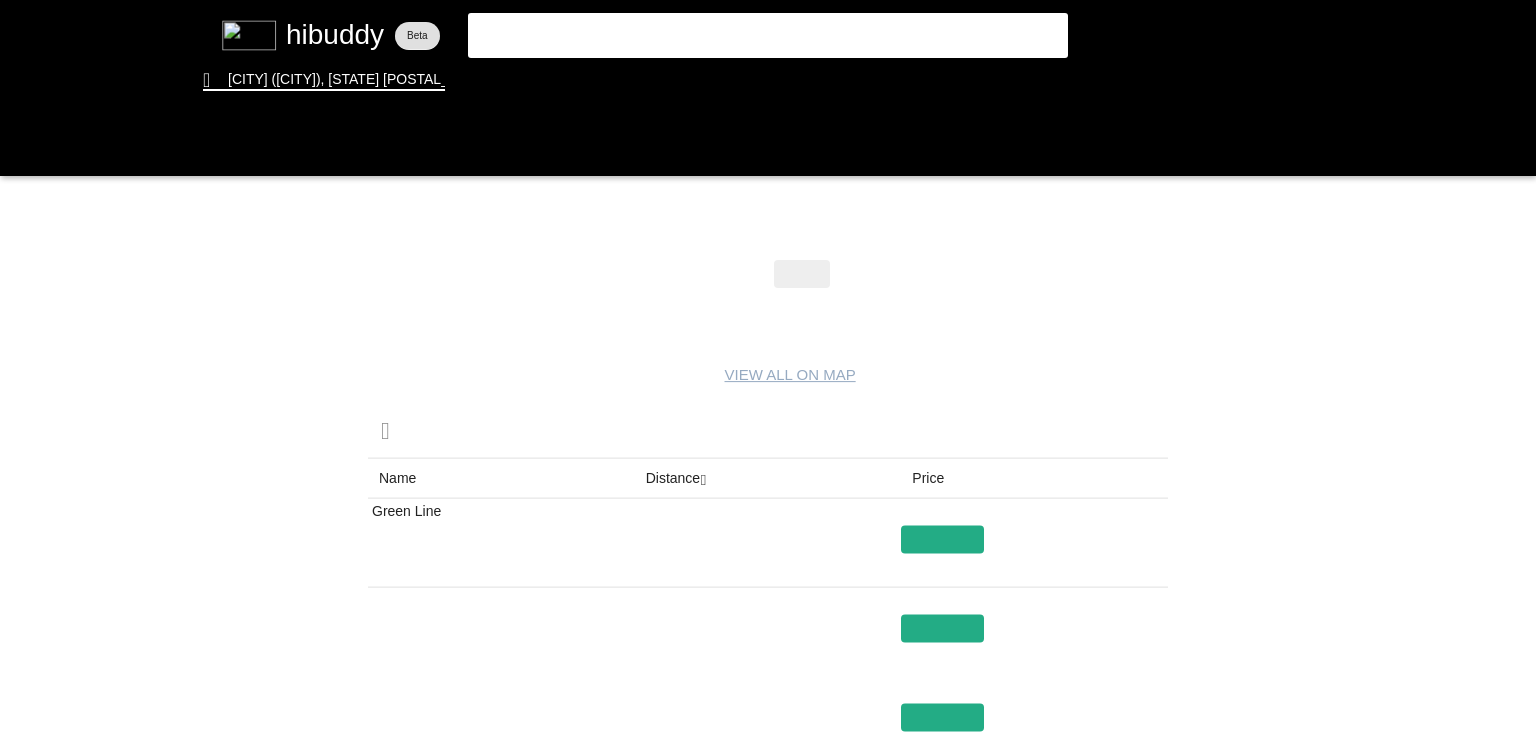 click at bounding box center [768, 369] 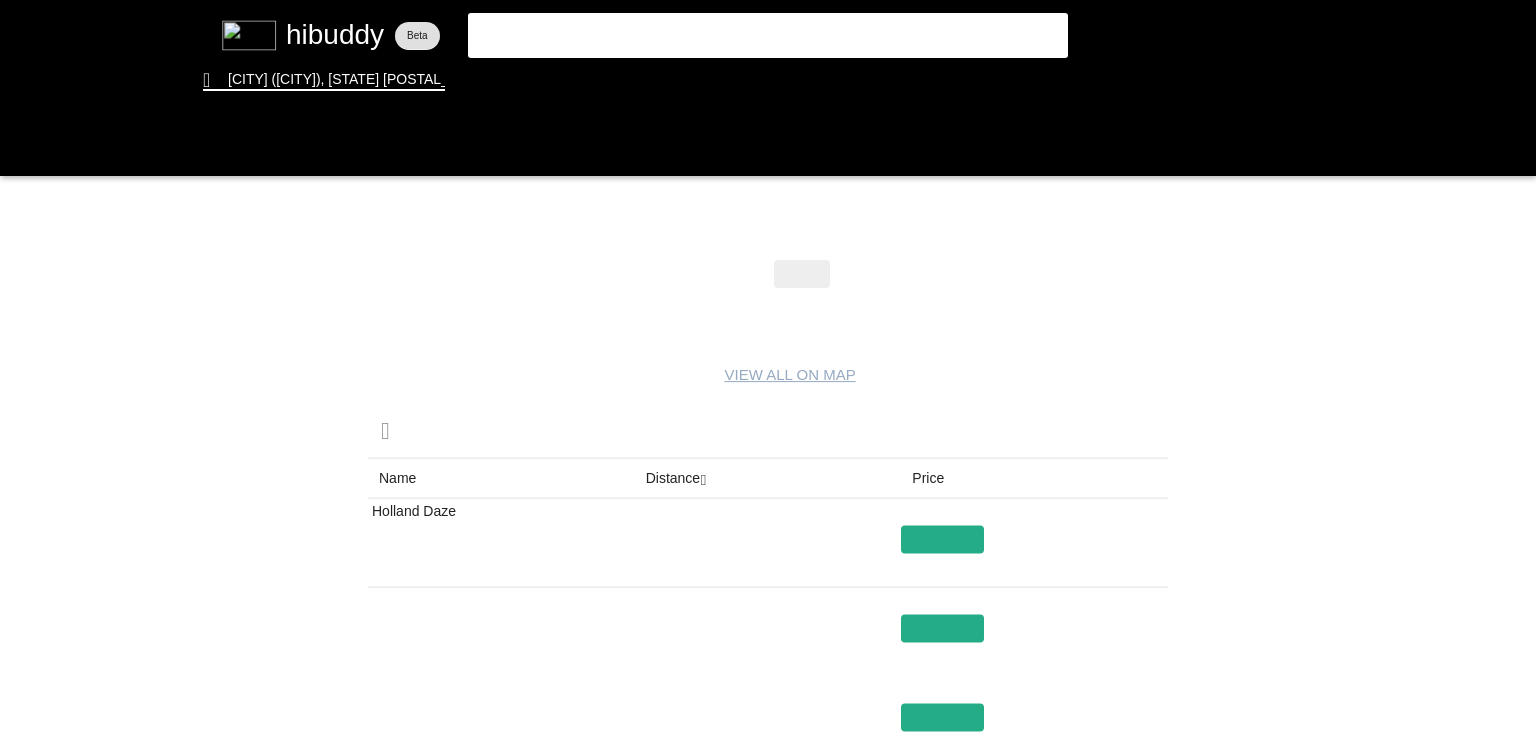 click at bounding box center [768, 369] 